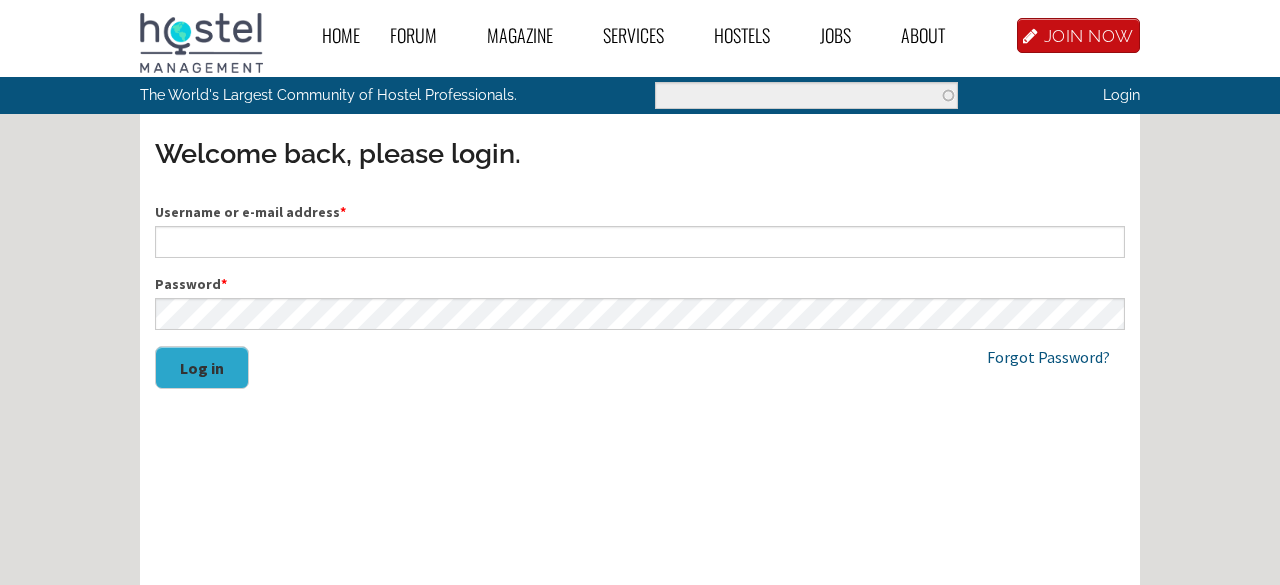 scroll, scrollTop: 0, scrollLeft: 0, axis: both 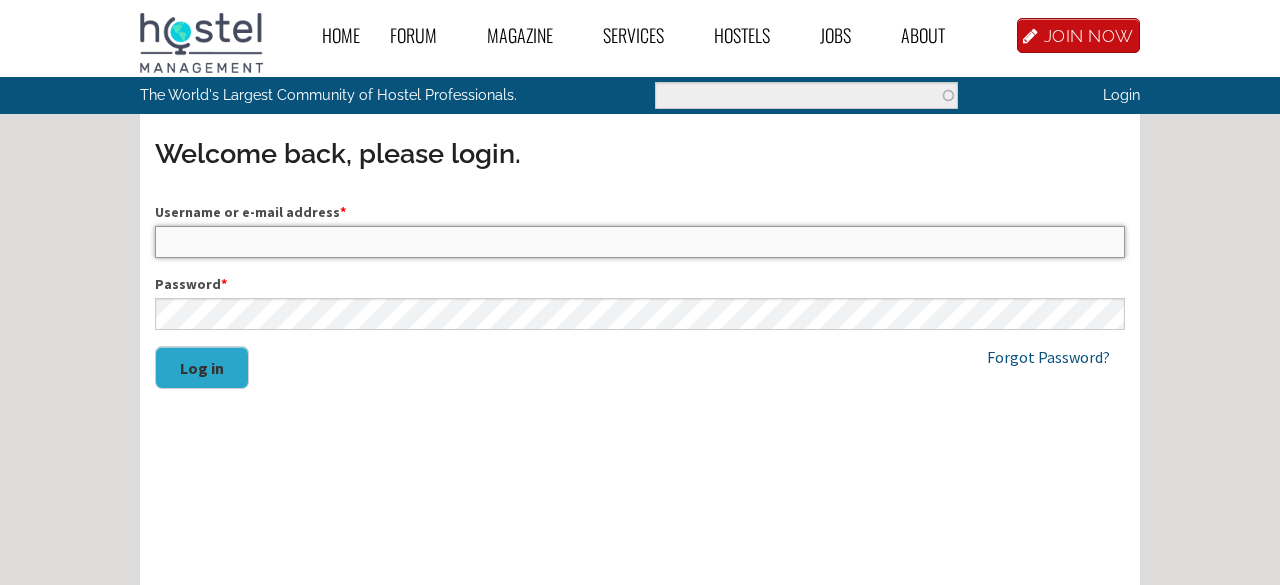 click on "Username or e-mail address  *" at bounding box center [640, 242] 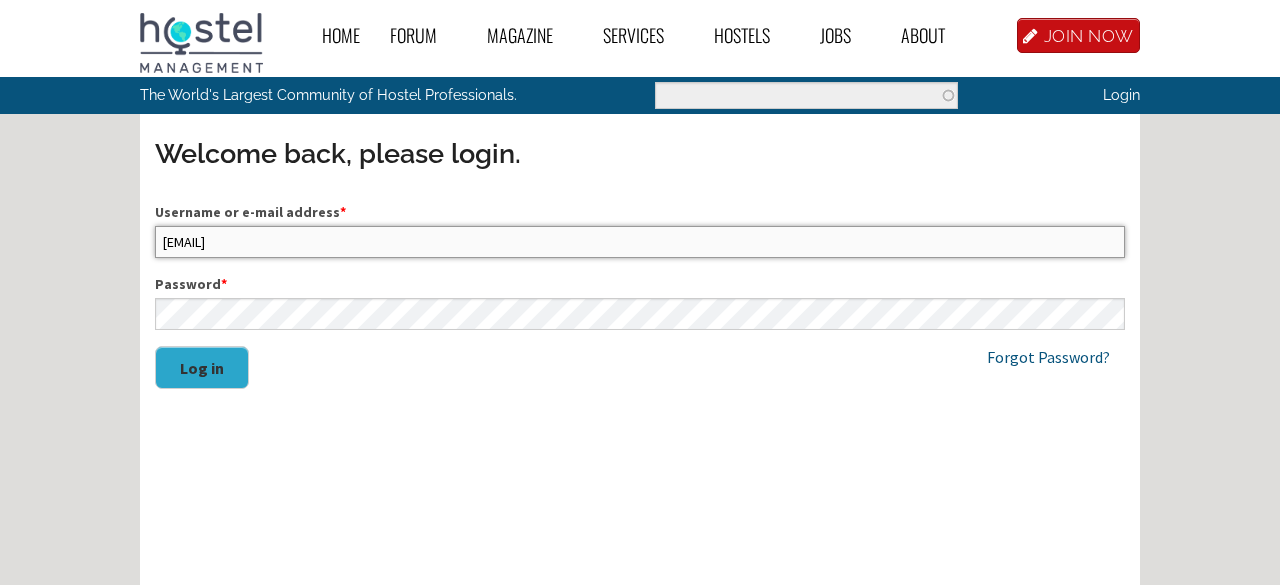 type on "[EMAIL]" 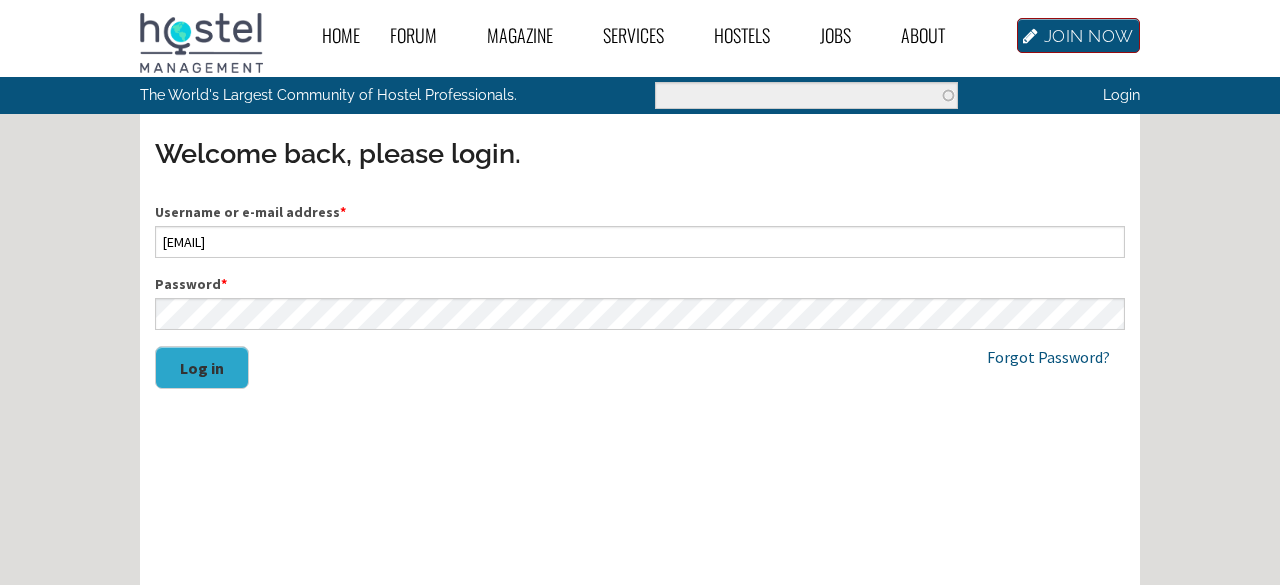 click on "JOIN NOW" at bounding box center [1078, 35] 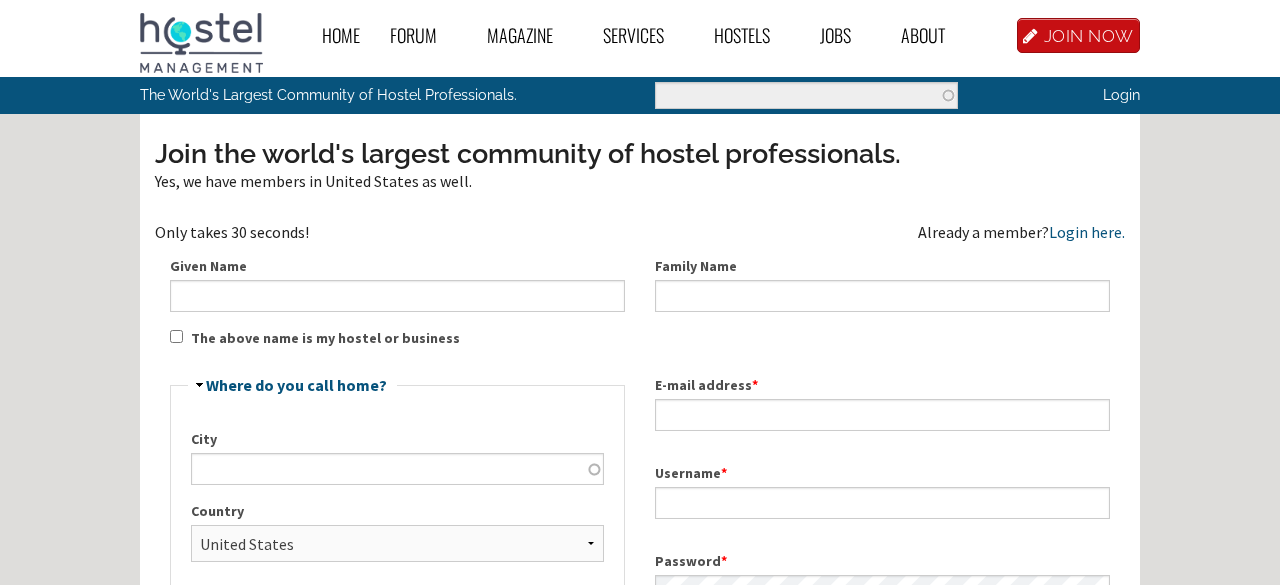 scroll, scrollTop: 0, scrollLeft: 0, axis: both 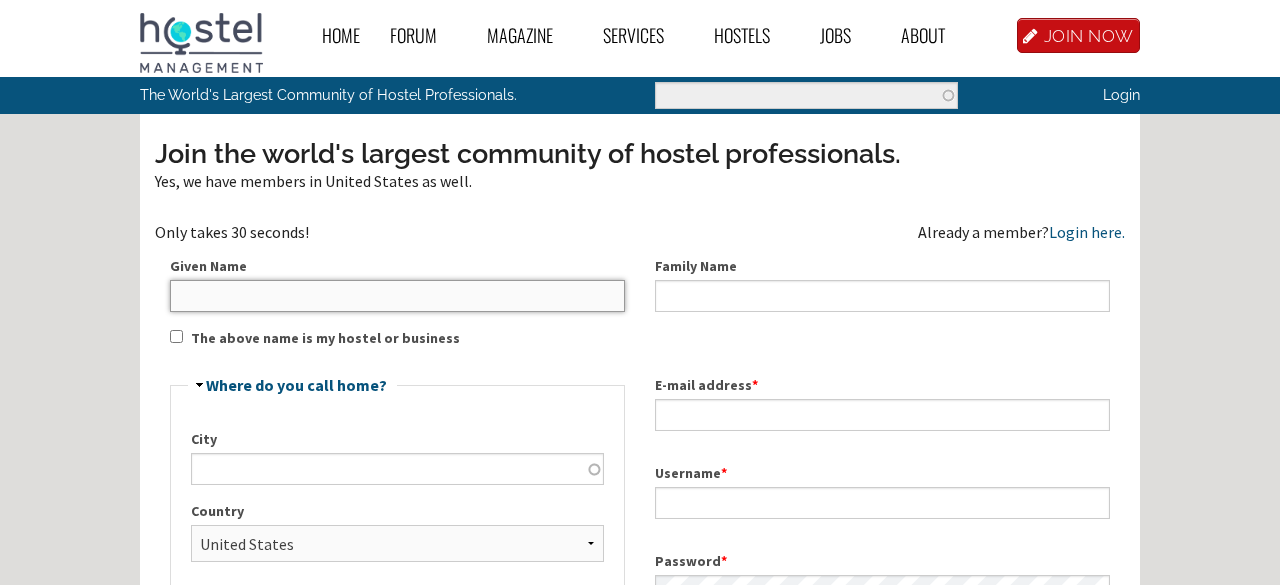 click on "Given Name" at bounding box center [397, 296] 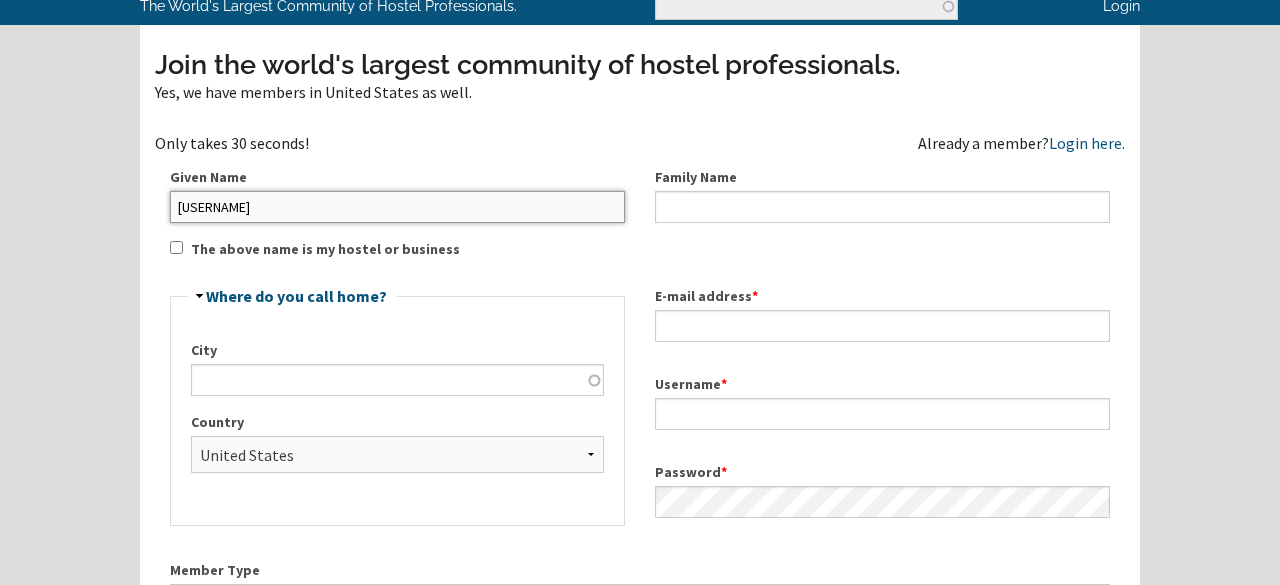 type on "[FIRST]" 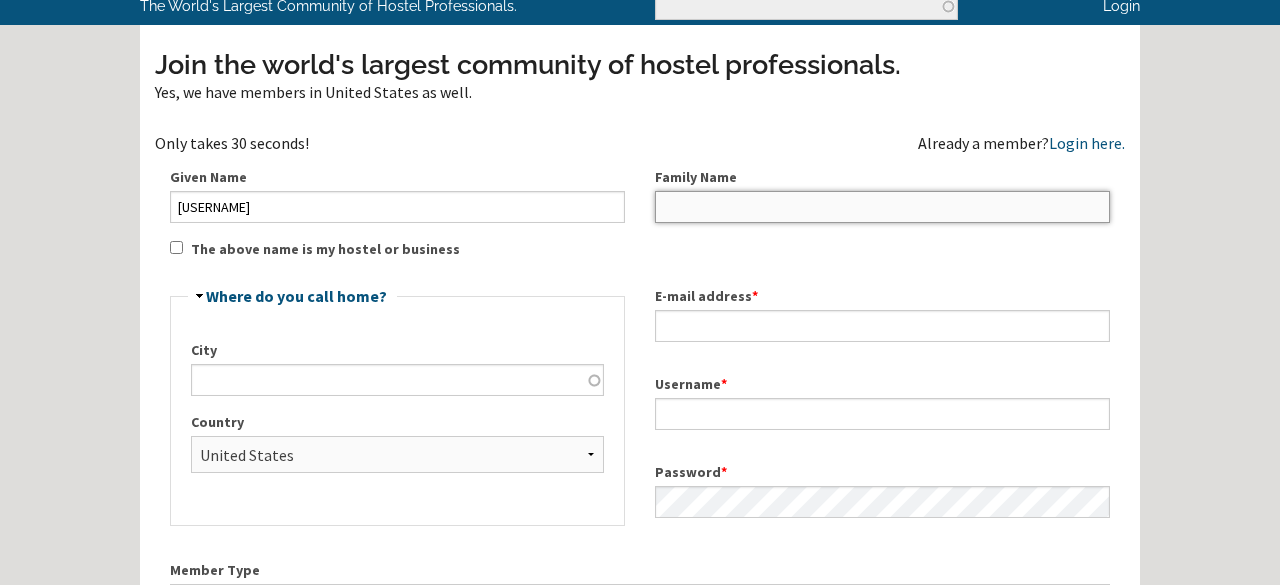 type on "[LAST]" 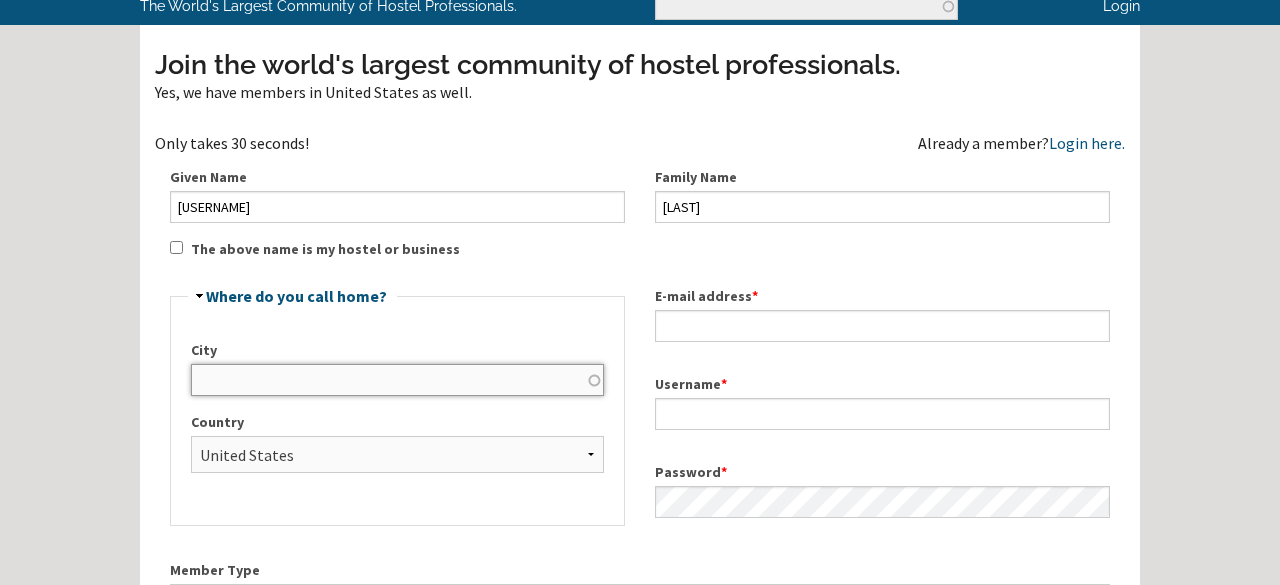 type on "Mustang" 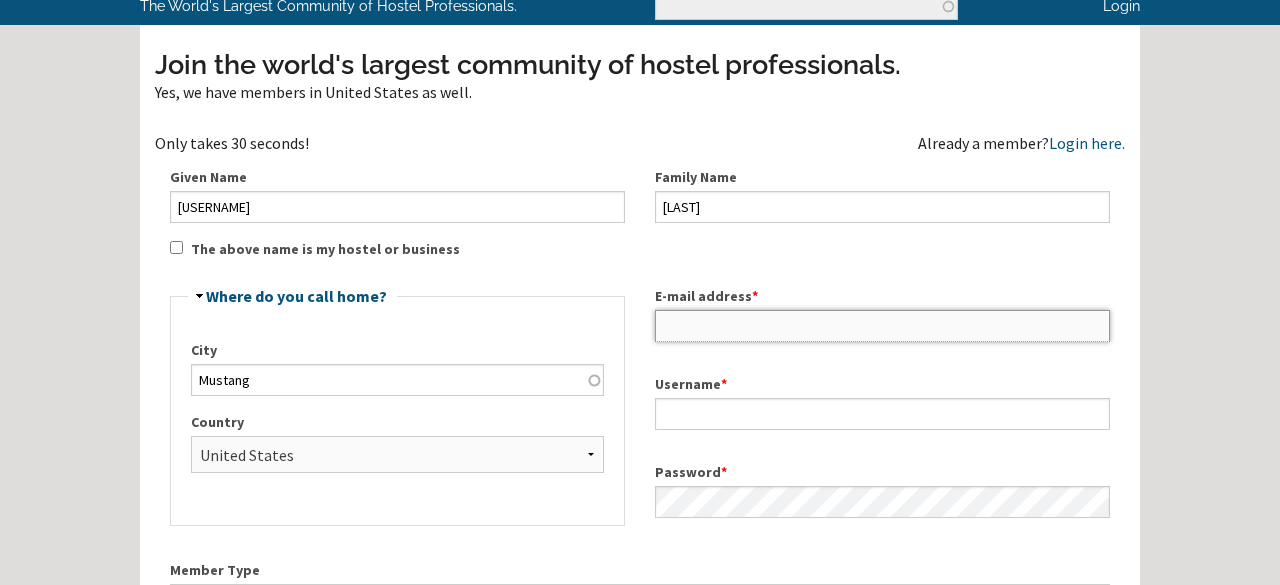 type on "[EMAIL]" 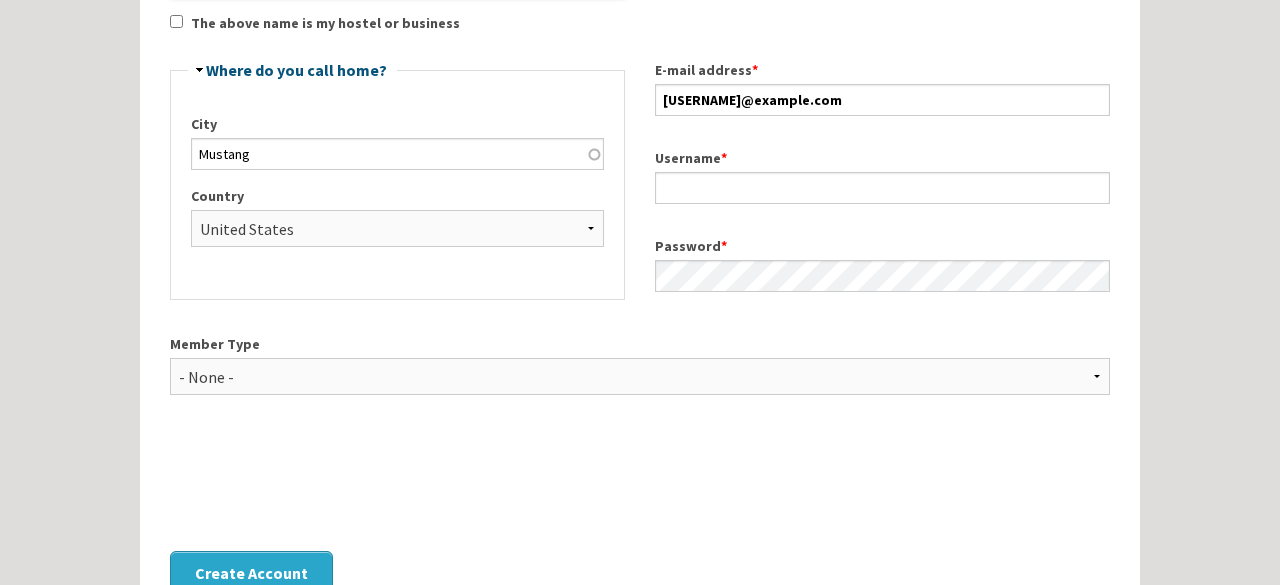 scroll, scrollTop: 316, scrollLeft: 0, axis: vertical 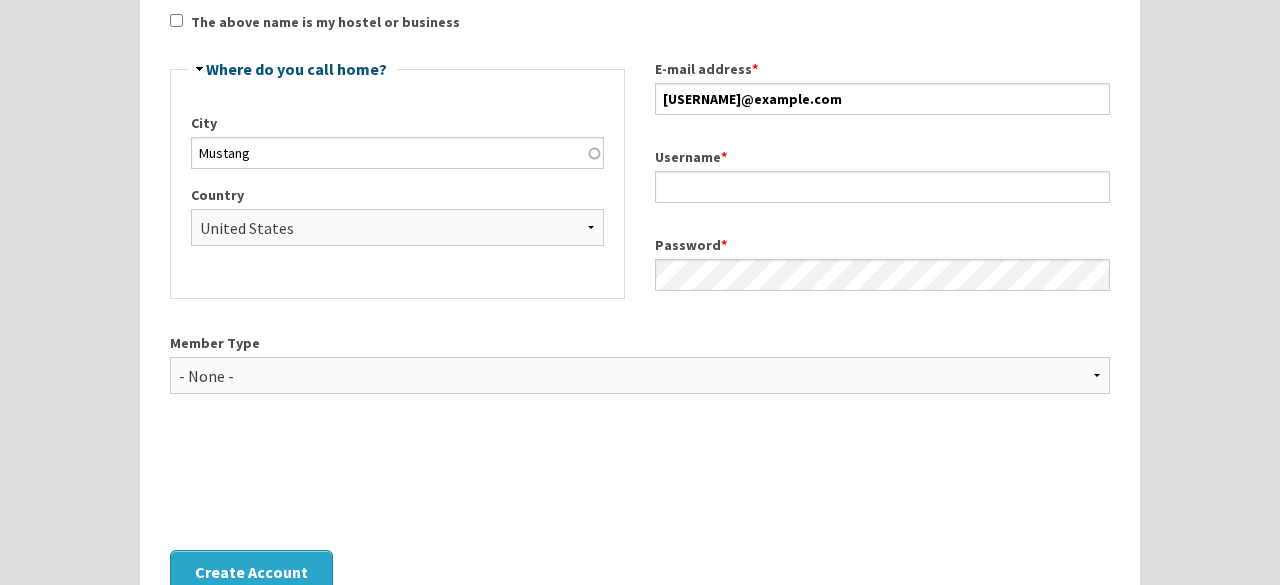 click on "Username  *" at bounding box center [882, 175] 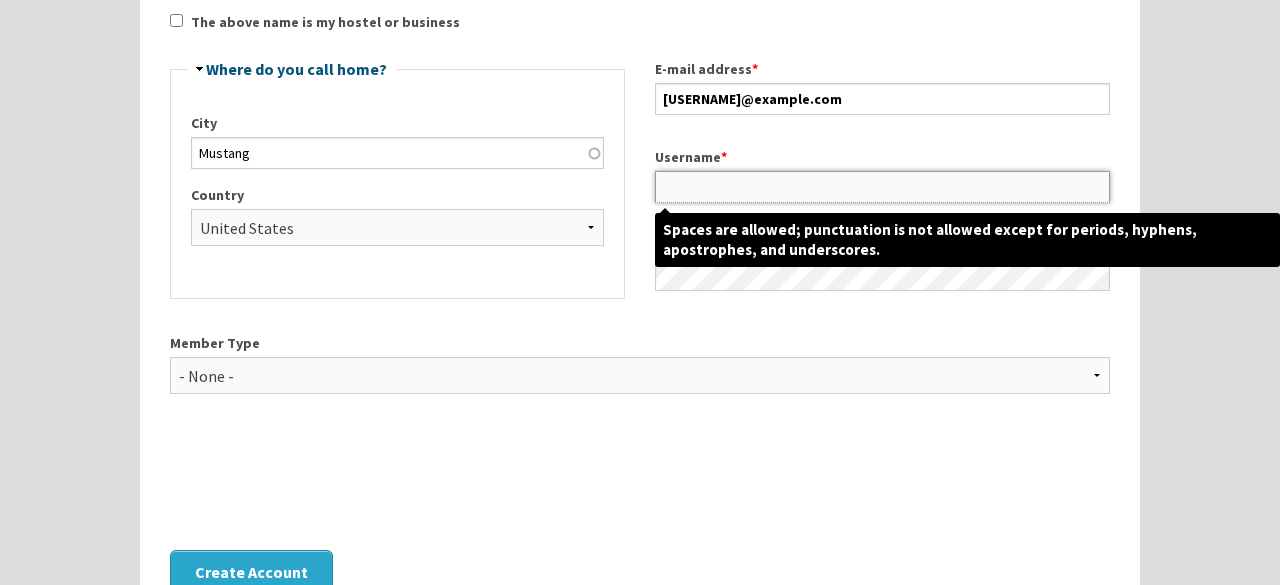 click on "Username  *" at bounding box center [882, 187] 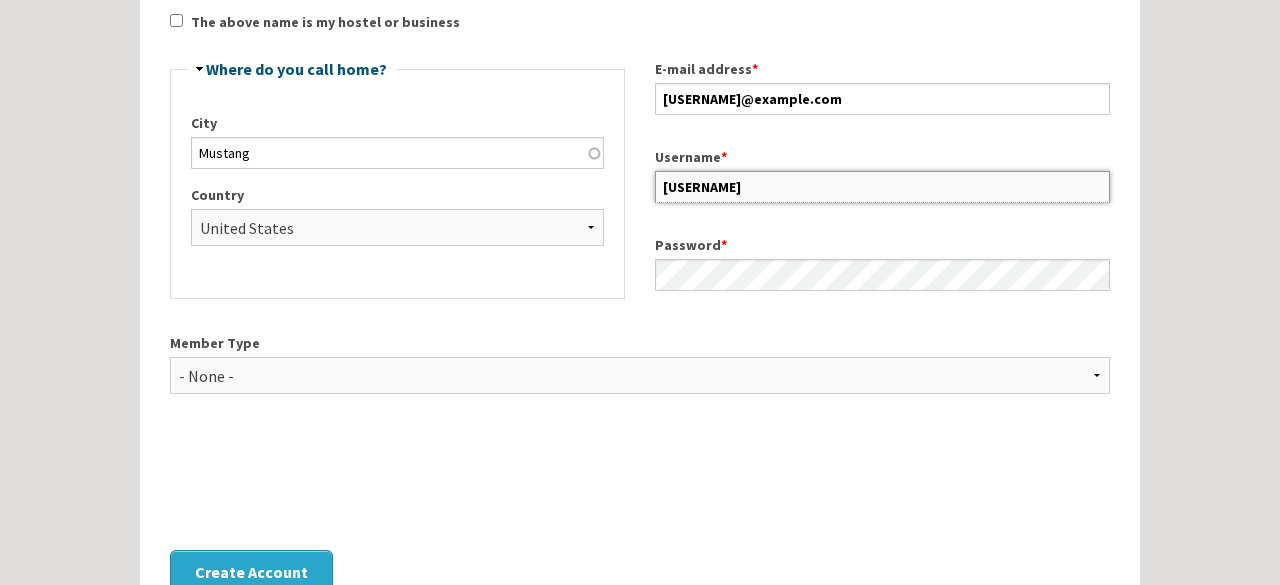 type on "[FIRST] [LAST]" 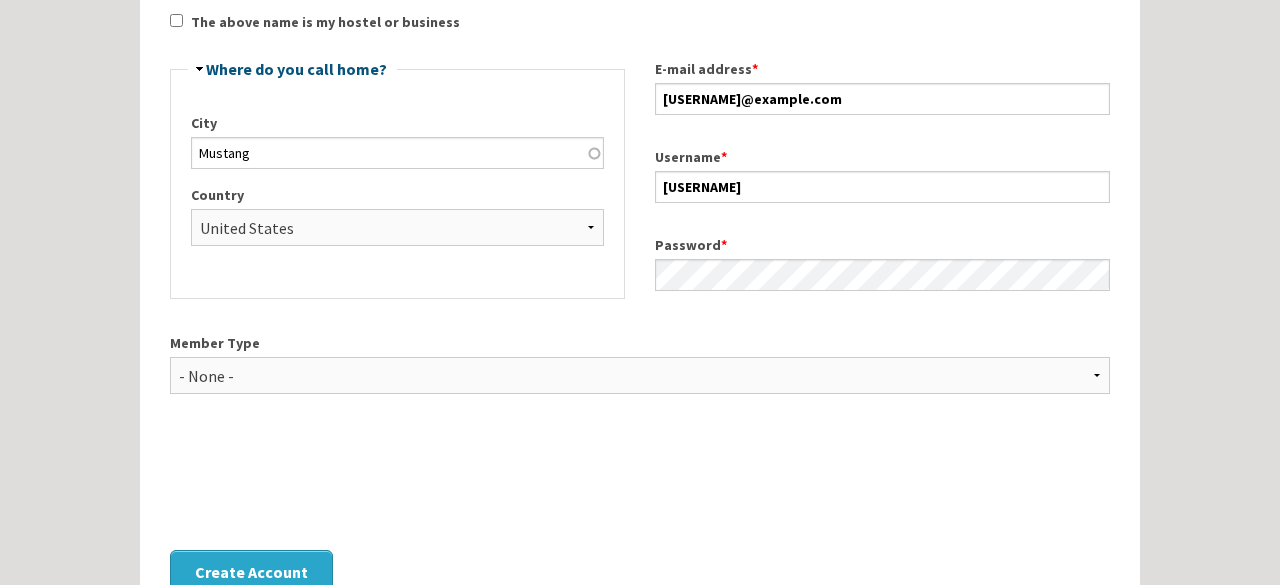 click on "Password  *" at bounding box center [882, 263] 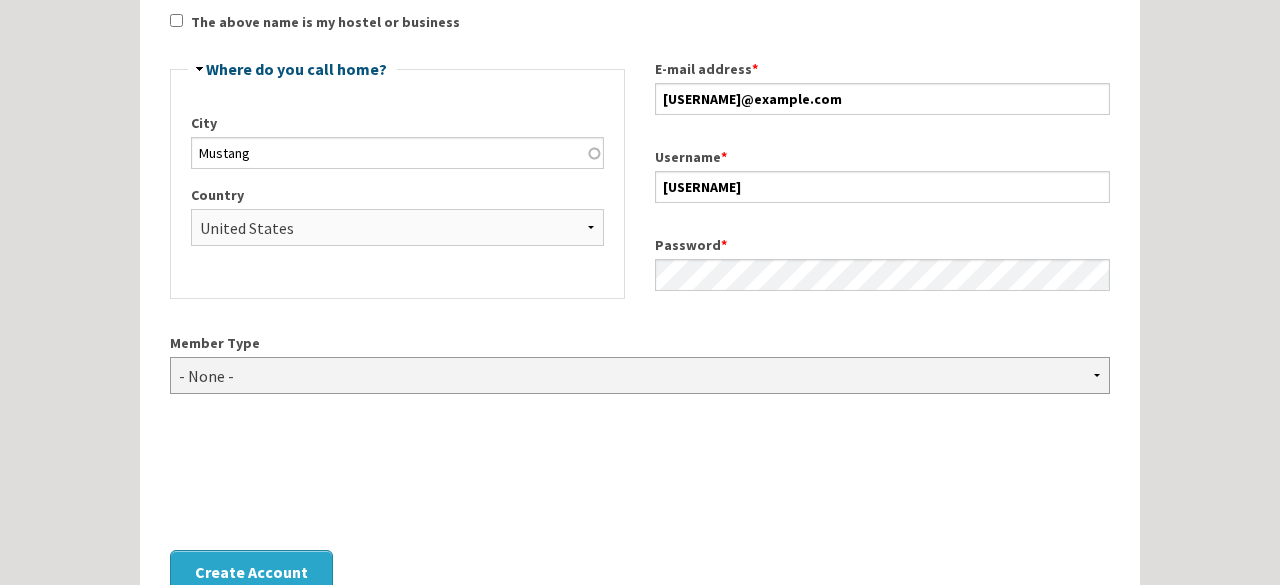 click on "- None - Hostel Owner Hostel Manager Hostel Investor Hostel Staff Hostel Volunteer Hostel Enthusiast Aspiring Hostel Owner Hostel Consultant Hostel Industry Supplier/Vendor Travel Writer/Blogger Travel Business Owner Travel Business Manager Other Business Owner Other Business Manager" at bounding box center [640, 375] 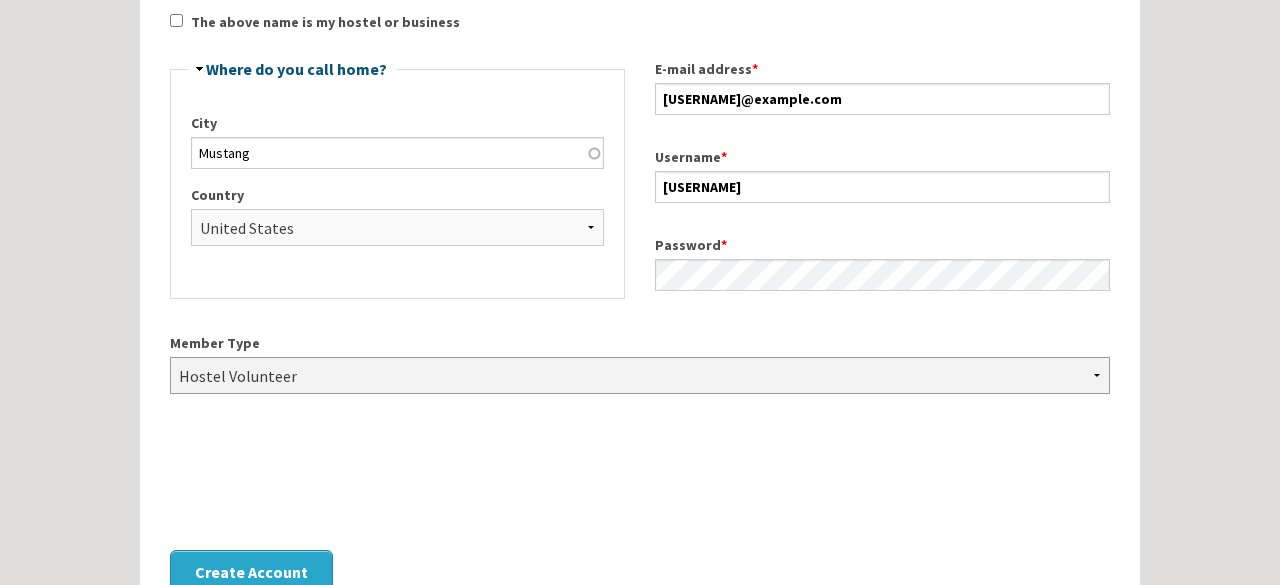 click on "- None - Hostel Owner Hostel Manager Hostel Investor Hostel Staff Hostel Volunteer Hostel Enthusiast Aspiring Hostel Owner Hostel Consultant Hostel Industry Supplier/Vendor Travel Writer/Blogger Travel Business Owner Travel Business Manager Other Business Owner Other Business Manager" at bounding box center [640, 375] 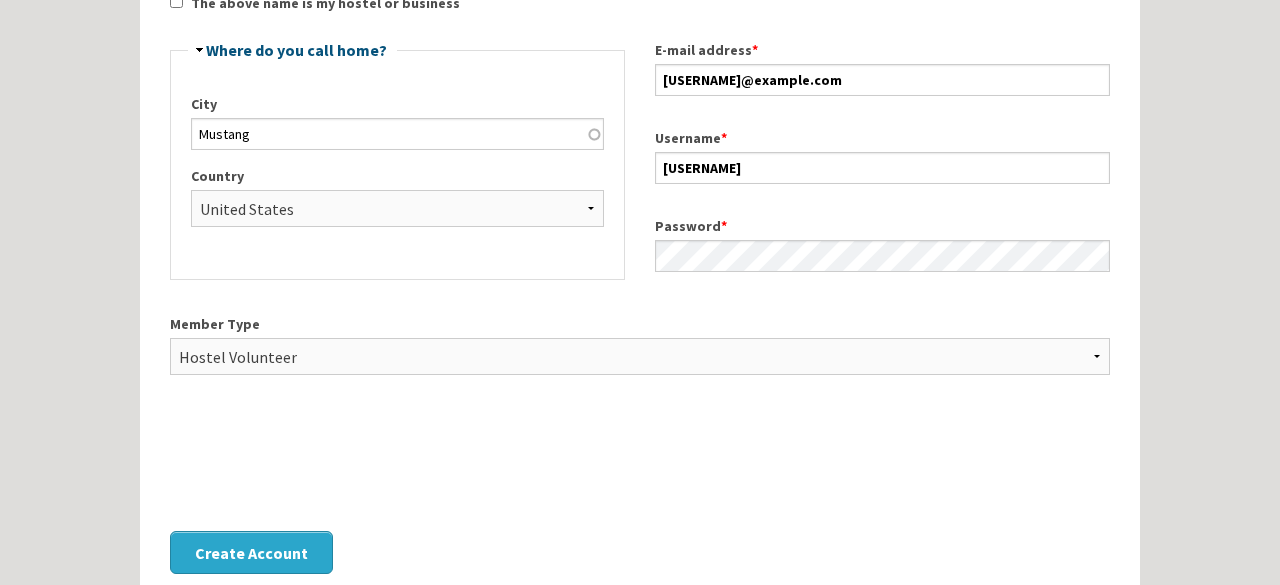scroll, scrollTop: 346, scrollLeft: 0, axis: vertical 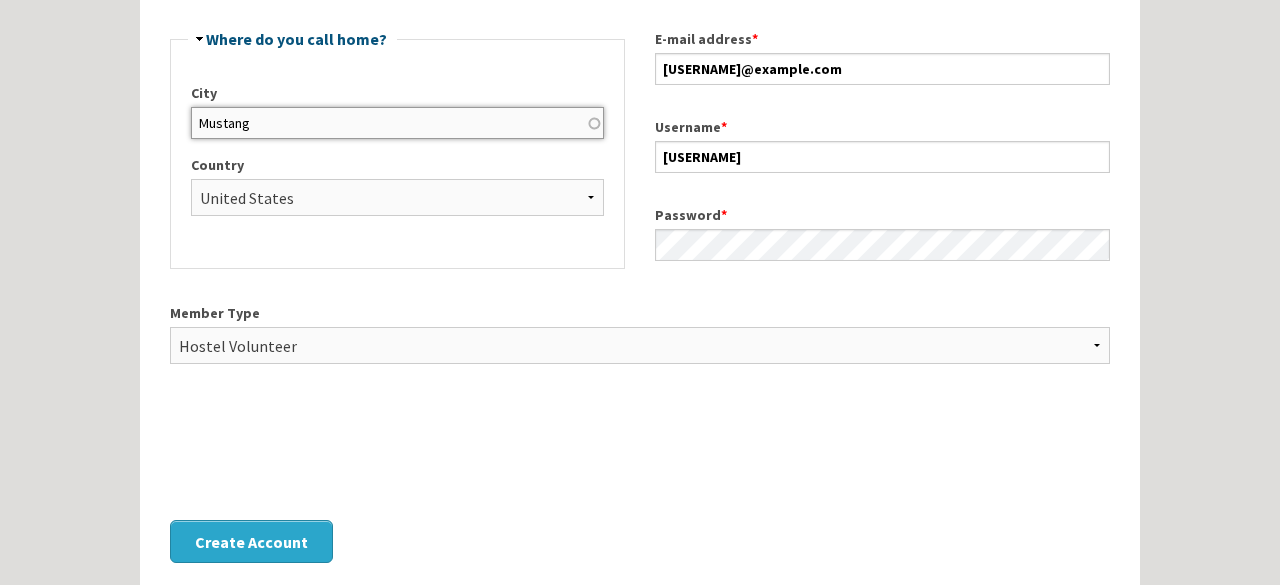 click on "Mustang" at bounding box center (397, 123) 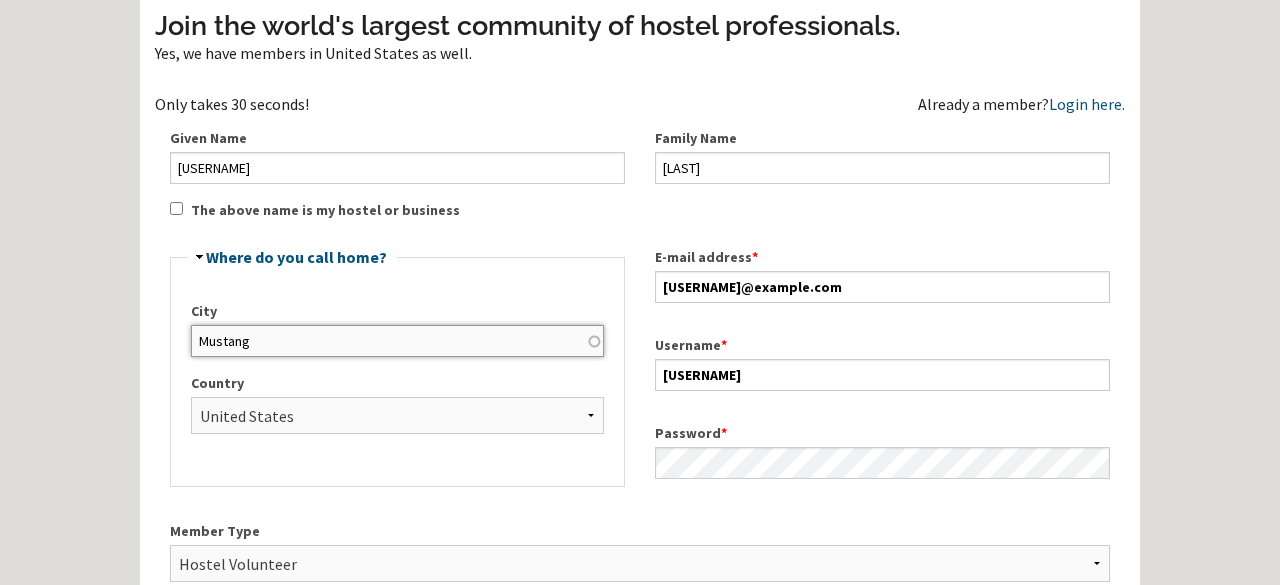 scroll, scrollTop: 132, scrollLeft: 0, axis: vertical 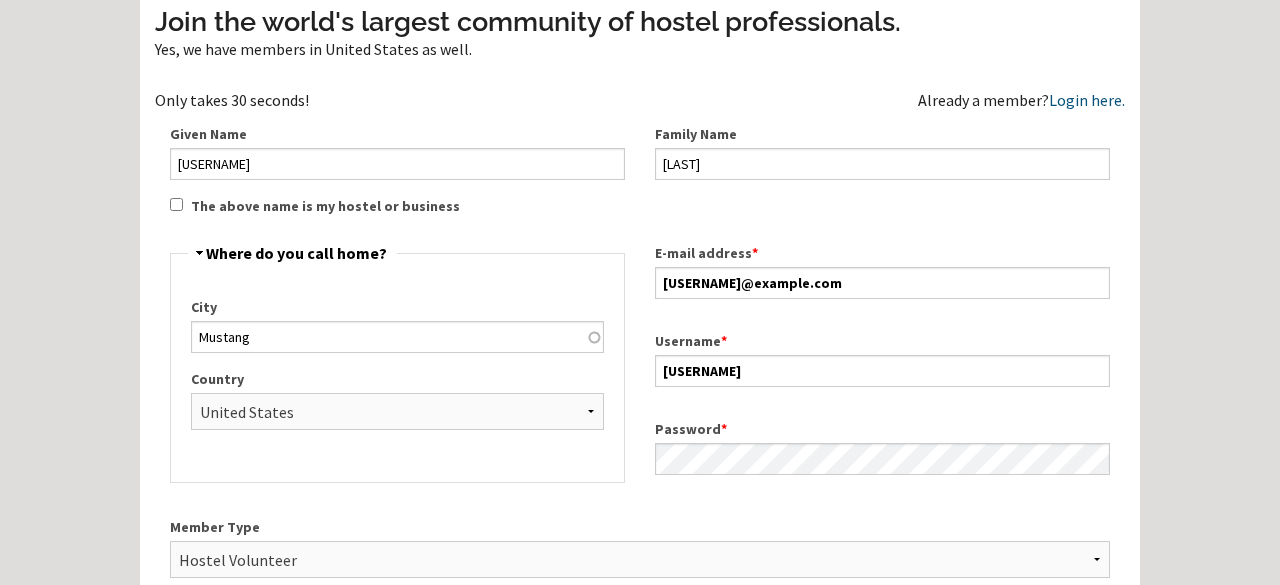 click on "Hide   Where do you call home?" at bounding box center [296, 253] 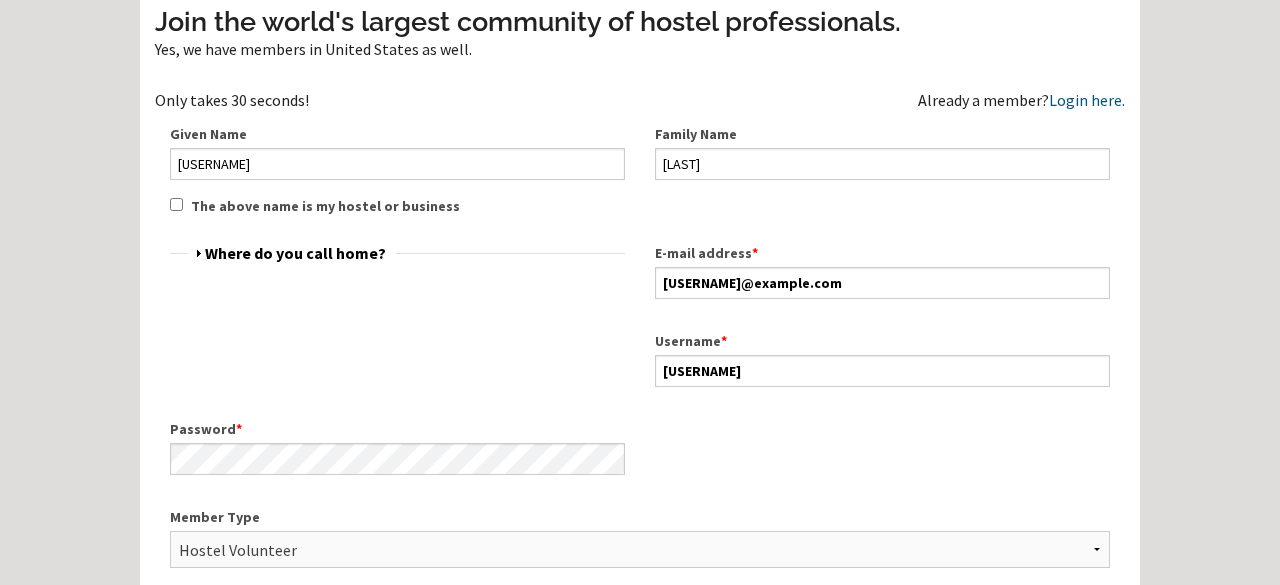 click on "Show   Where do you call home?" at bounding box center [295, 253] 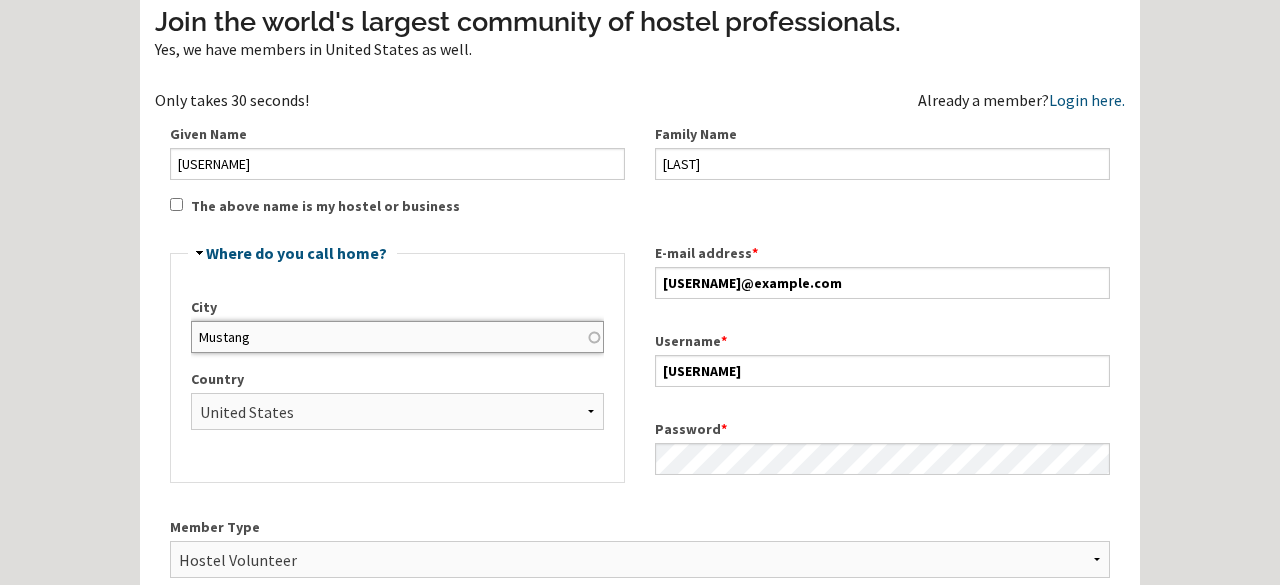 click on "Mustang" at bounding box center [397, 337] 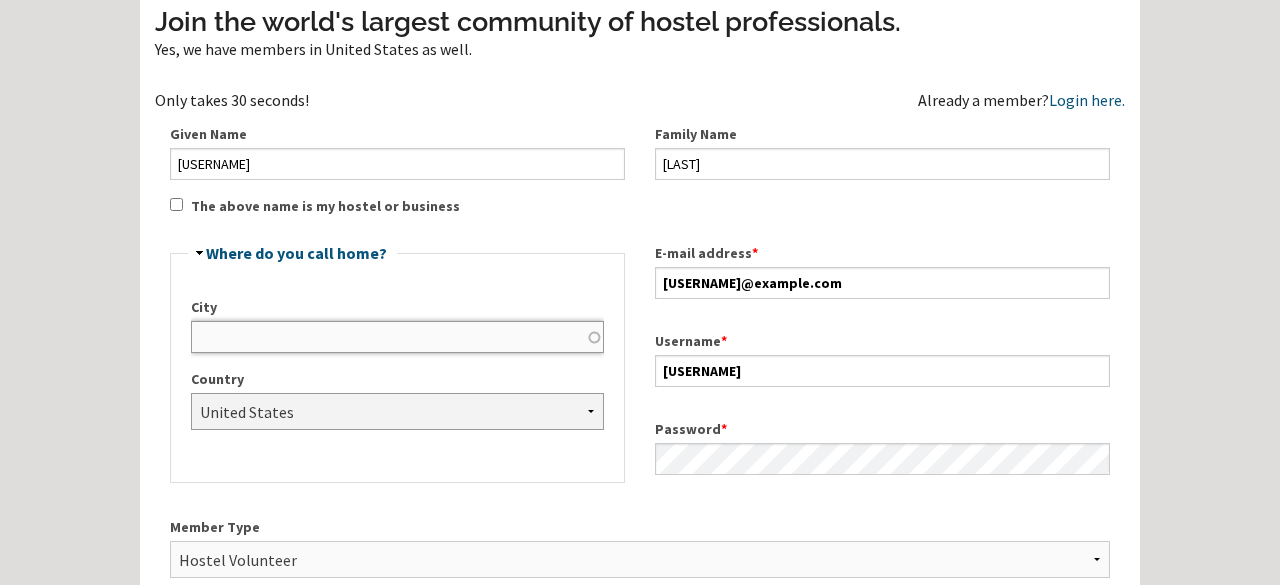 type 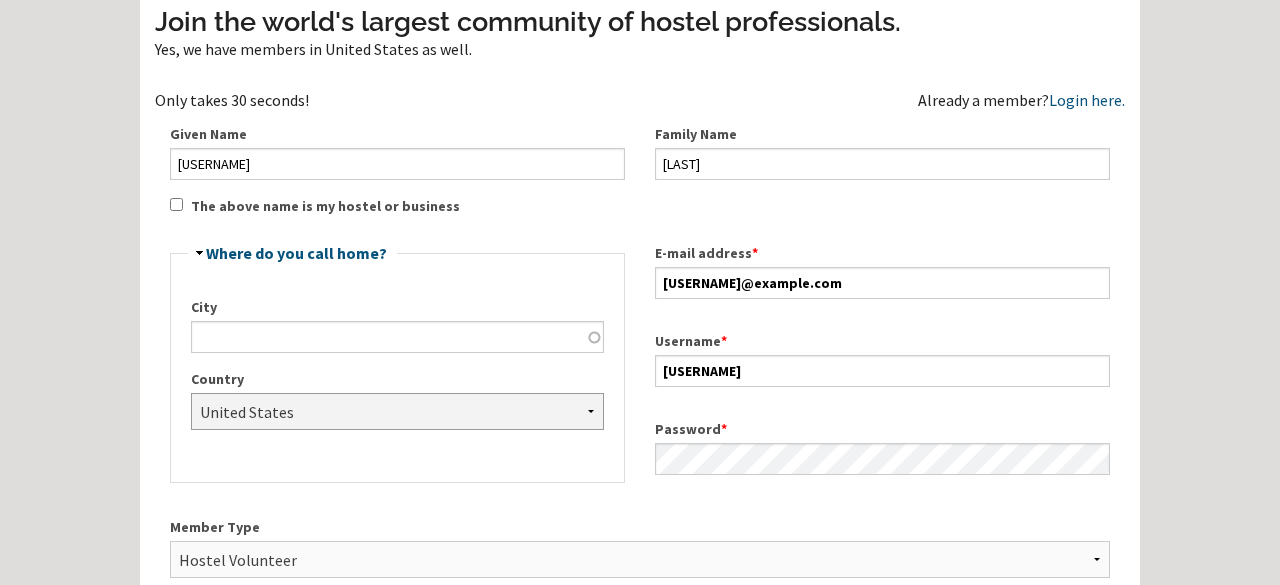 click on "- None - Afghanistan Åland Islands Albania Algeria American Samoa Andorra Angola Anguilla Antarctica Antigua and Barbuda Argentina Armenia Aruba Australia Austria Azerbaijan Bahamas Bahrain Bali Bangladesh Barbados Belarus Belgium Belize Benin Bermuda Bhutan Bolivia Bosnia and Herzegovina Botswana Bouvet Island Brazil British Indian Ocean Territory Brunei Darussalam Bulgaria Burkina Faso Burundi Cambodia Cameroon Canada Cape Verde Caribbean Netherlands Cayman Islands Central African Republic Chad Chile China Christmas Island Cocos Keeling Islands Colombia Comoros Congo Congo, Democratic Republic of Cook Islands Costa Rica Côte d'Ivoire Croatia Cuba Curaçao Cyprus Czech Republic Demark Denmark Djibouti Dominica Dominican Republic Ecuador Egypt El Salvador Equatorial Guinea Eritrea Estonia Ethiopia Falkland Islands Faroe Islands Fiji Finland France French Guiana French Polynesia French Southern Territories Gabon Gambia Georgia Germany Ghana Gibraltar Greece Greenland Grenada Guadeloupe Guam Guatemala Guinea" at bounding box center [397, 411] 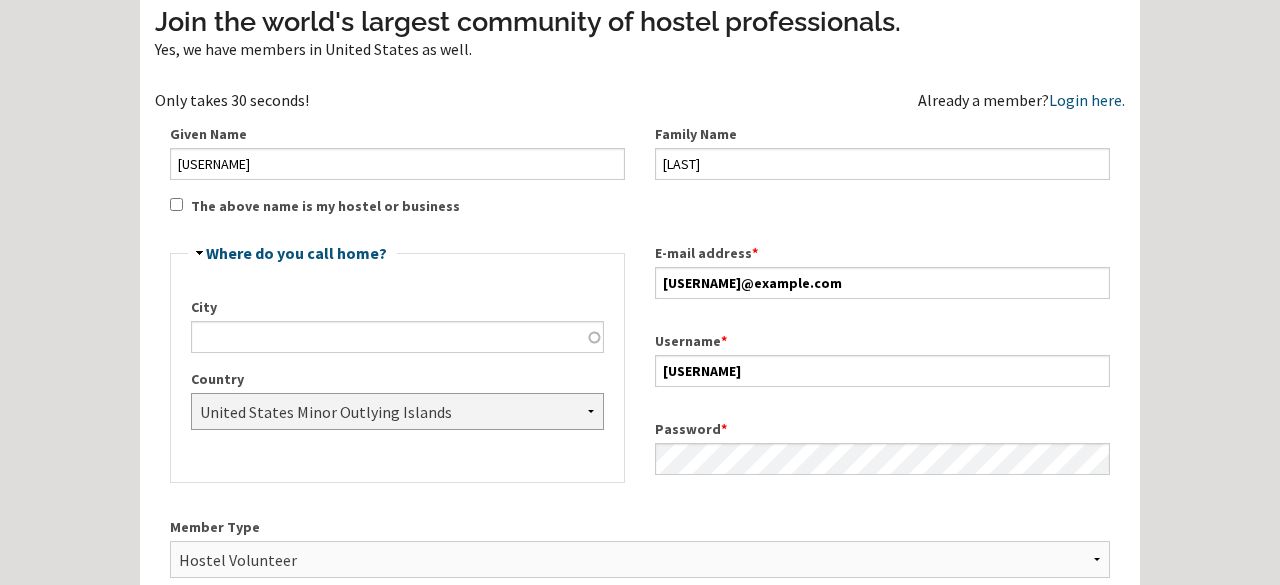 click on "- None - Afghanistan Åland Islands Albania Algeria American Samoa Andorra Angola Anguilla Antarctica Antigua and Barbuda Argentina Armenia Aruba Australia Austria Azerbaijan Bahamas Bahrain Bali Bangladesh Barbados Belarus Belgium Belize Benin Bermuda Bhutan Bolivia Bosnia and Herzegovina Botswana Bouvet Island Brazil British Indian Ocean Territory Brunei Darussalam Bulgaria Burkina Faso Burundi Cambodia Cameroon Canada Cape Verde Caribbean Netherlands Cayman Islands Central African Republic Chad Chile China Christmas Island Cocos Keeling Islands Colombia Comoros Congo Congo, Democratic Republic of Cook Islands Costa Rica Côte d'Ivoire Croatia Cuba Curaçao Cyprus Czech Republic Demark Denmark Djibouti Dominica Dominican Republic Ecuador Egypt El Salvador Equatorial Guinea Eritrea Estonia Ethiopia Falkland Islands Faroe Islands Fiji Finland France French Guiana French Polynesia French Southern Territories Gabon Gambia Georgia Germany Ghana Gibraltar Greece Greenland Grenada Guadeloupe Guam Guatemala Guinea" at bounding box center [397, 411] 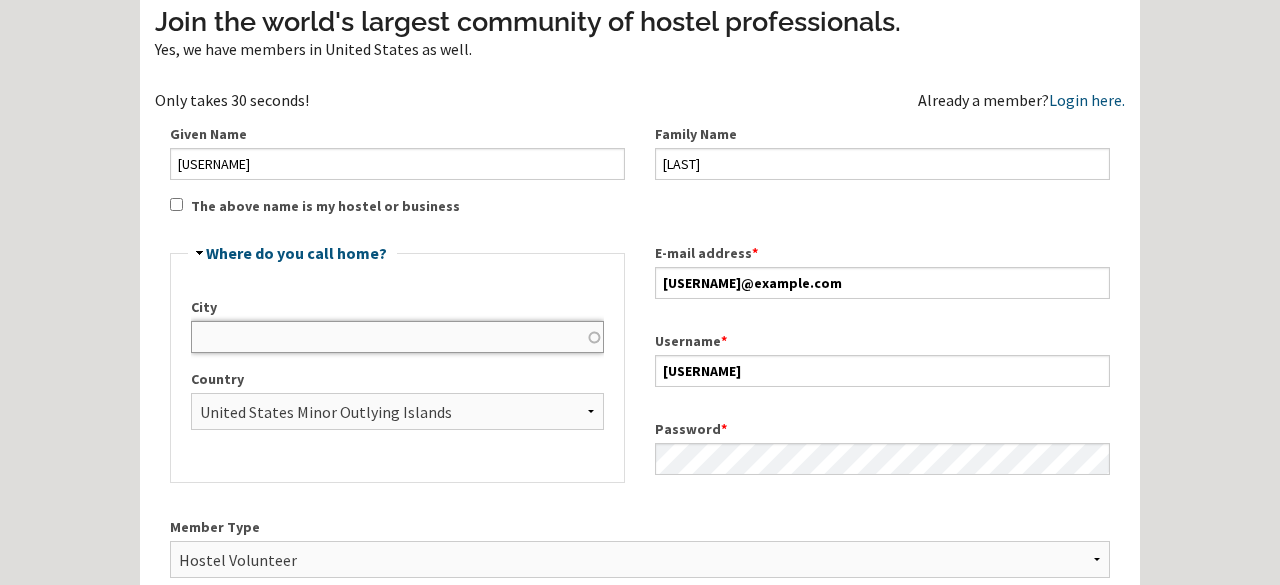 click on "City" at bounding box center [397, 337] 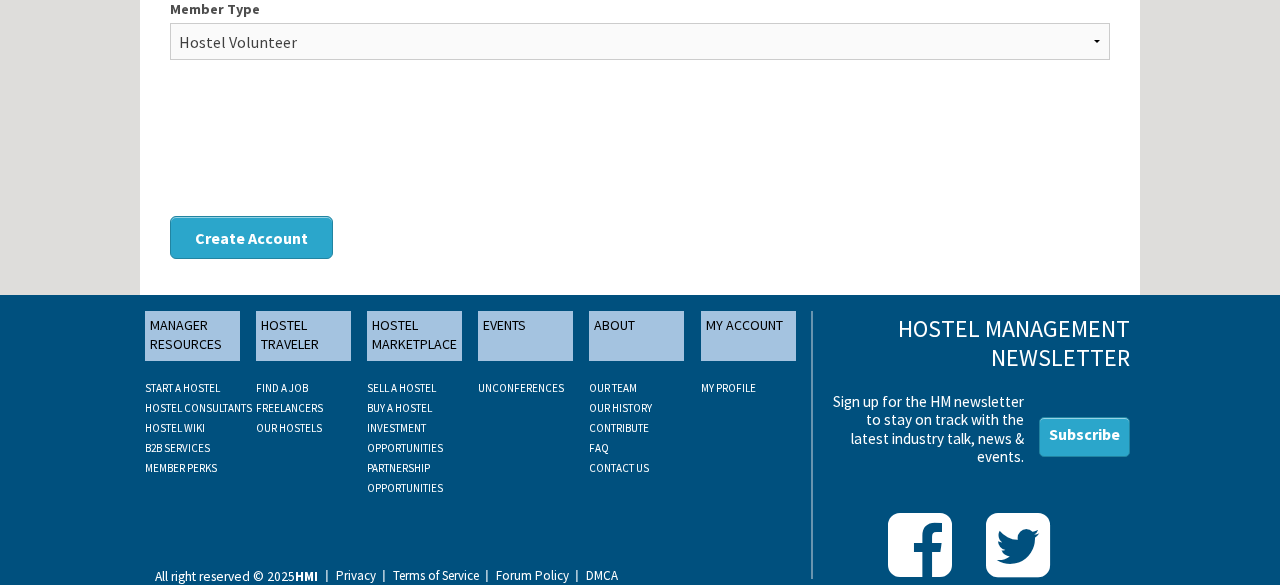 scroll, scrollTop: 659, scrollLeft: 0, axis: vertical 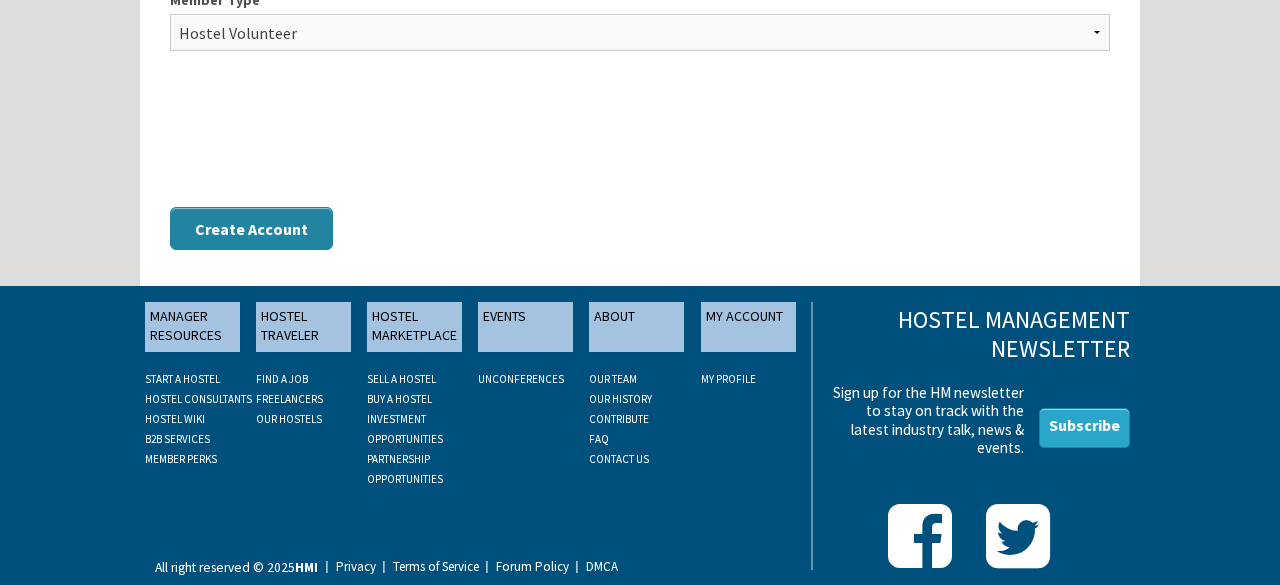 type on "Puerto Rico" 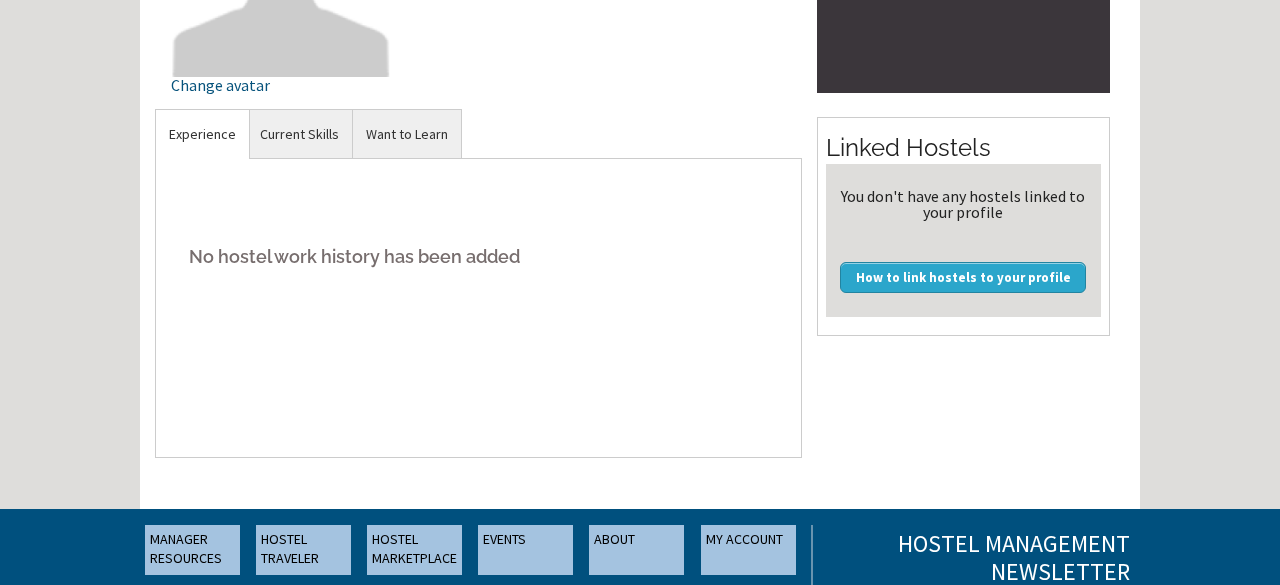 scroll, scrollTop: 454, scrollLeft: 0, axis: vertical 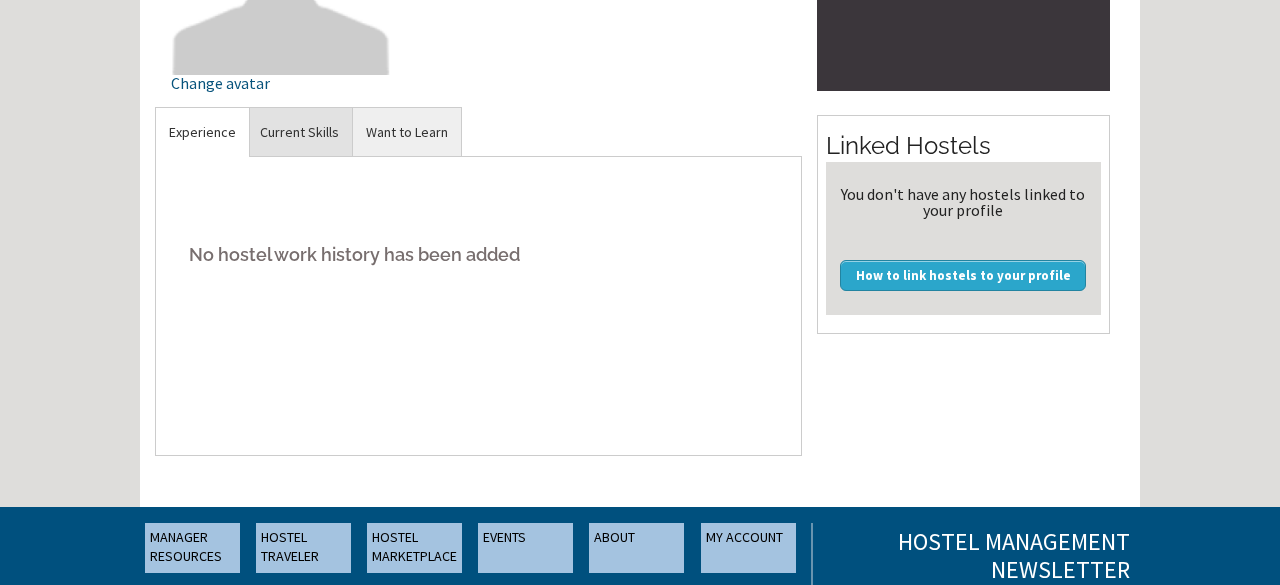 click on "Current Skills" at bounding box center (299, 132) 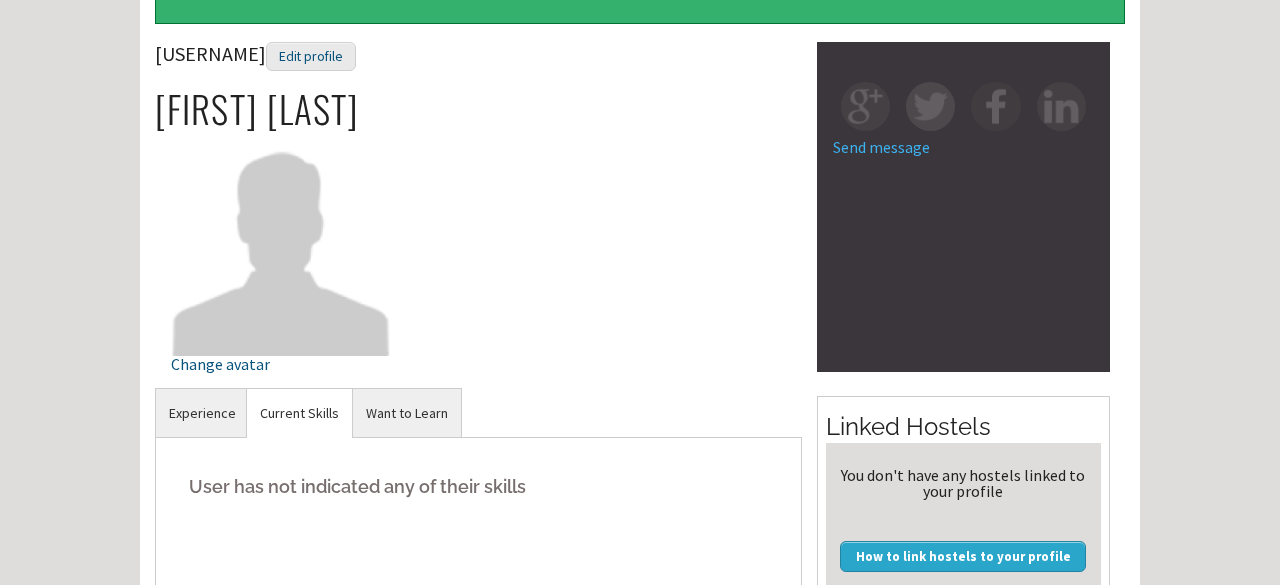 scroll, scrollTop: 198, scrollLeft: 0, axis: vertical 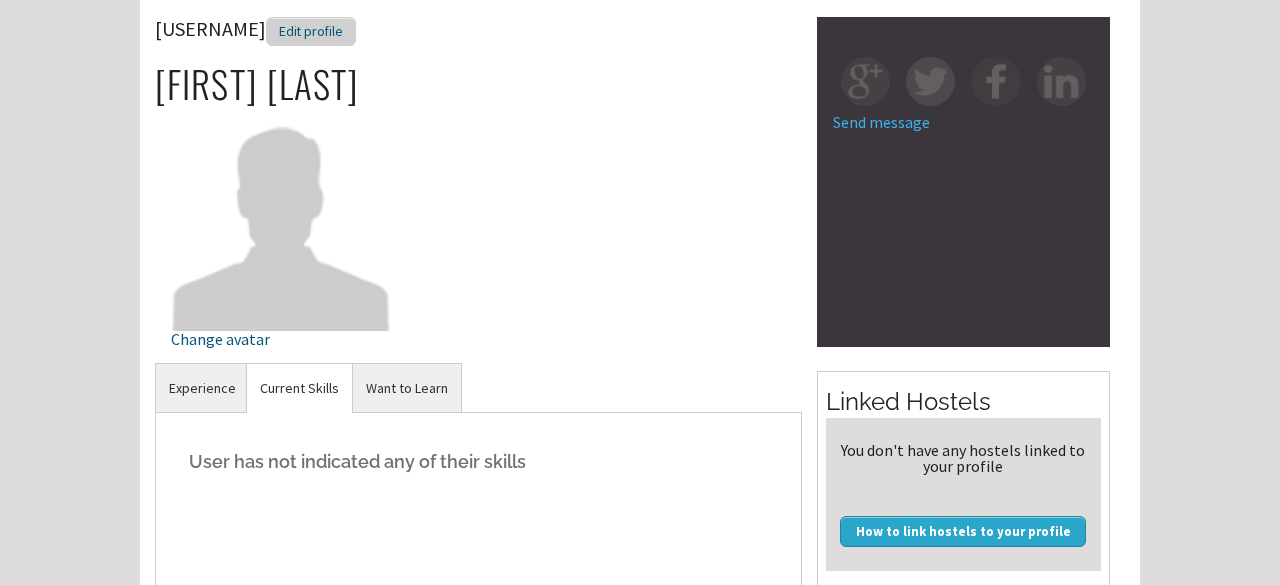 click on "Edit profile" at bounding box center (311, 31) 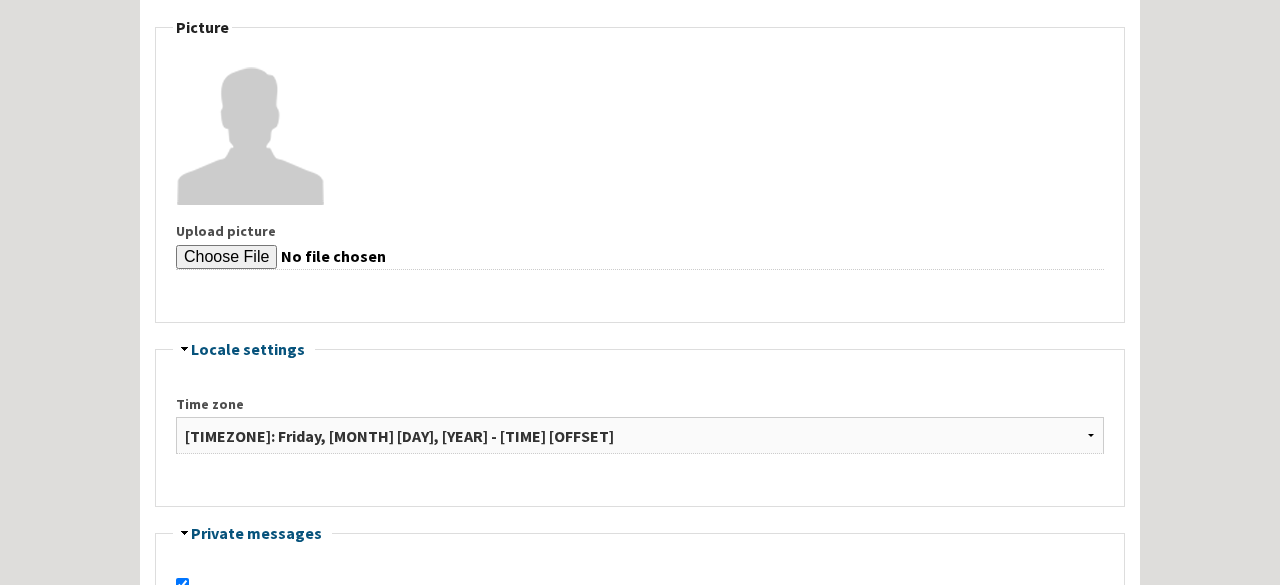 scroll, scrollTop: 1216, scrollLeft: 0, axis: vertical 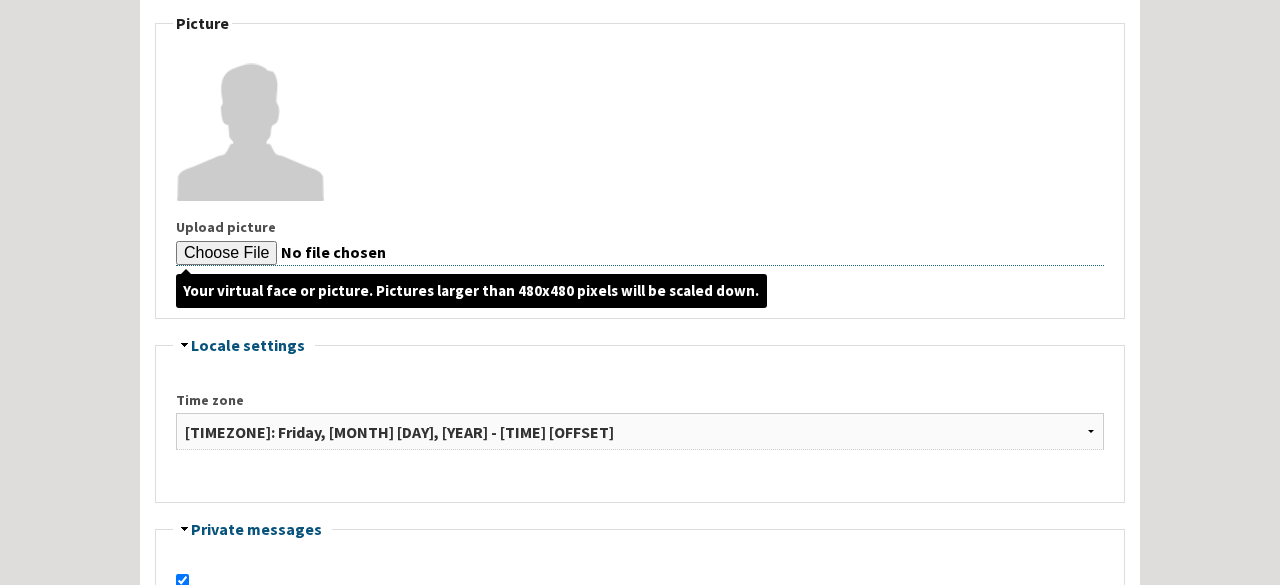 click on "Upload picture" at bounding box center (640, 253) 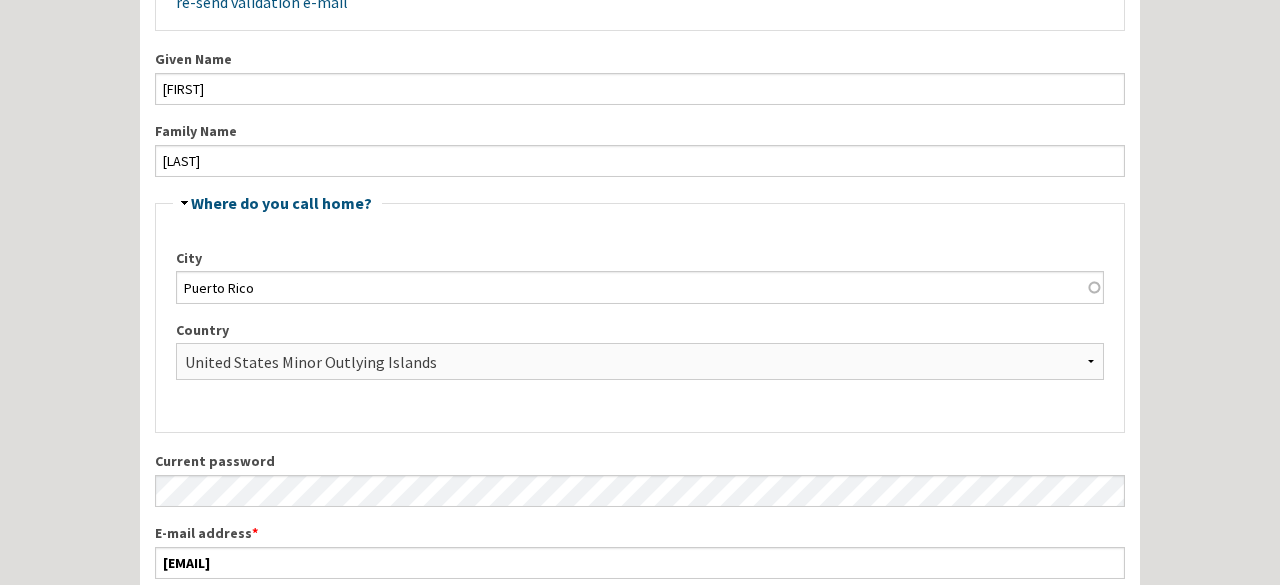 scroll, scrollTop: 0, scrollLeft: 0, axis: both 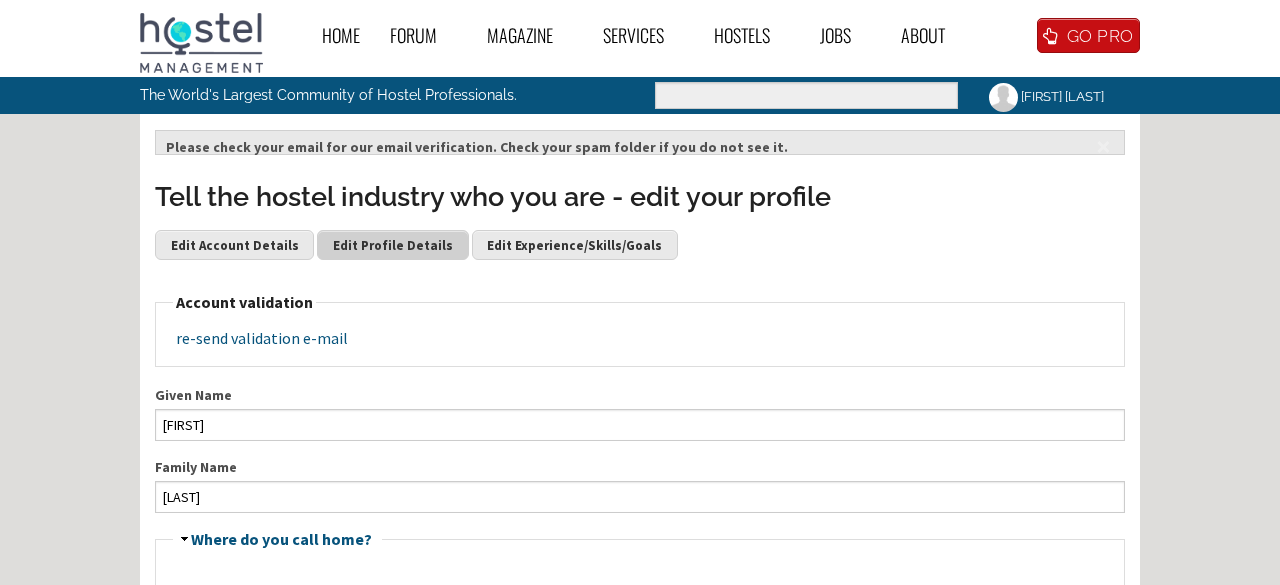 click on "Edit Profile Details" at bounding box center [392, 245] 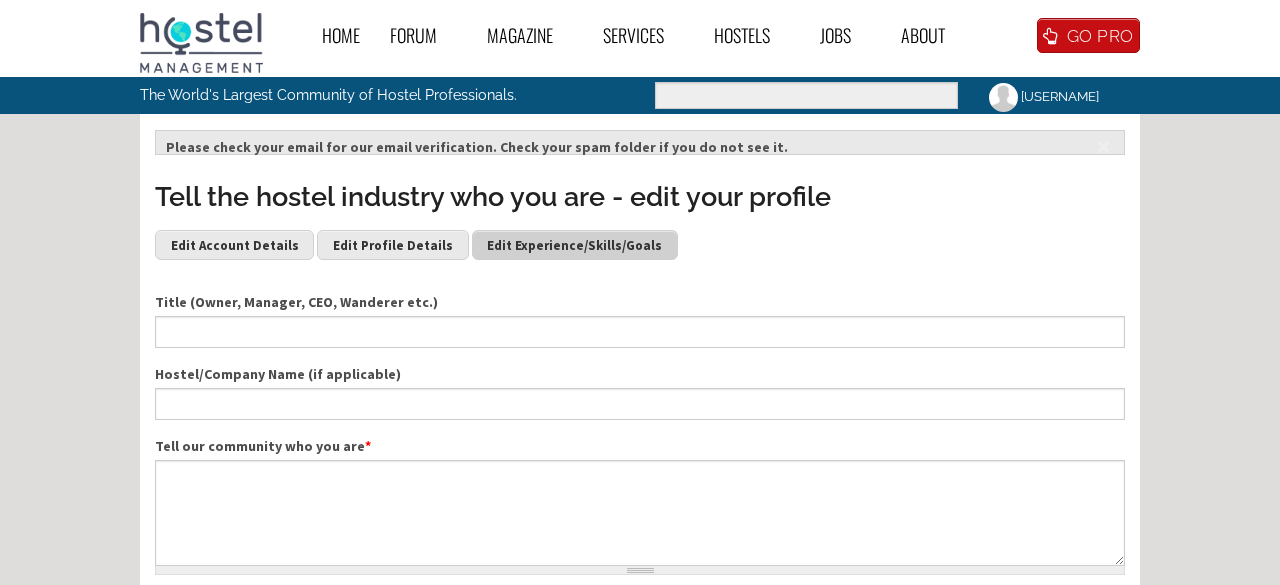 scroll, scrollTop: 0, scrollLeft: 0, axis: both 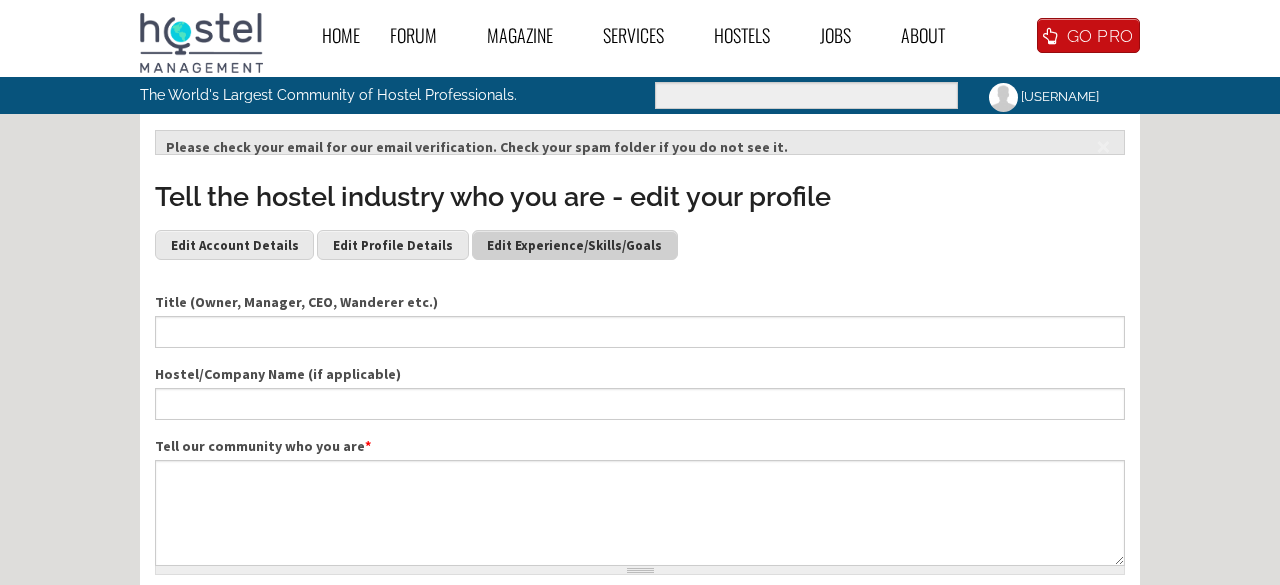 click on "Edit Experience/Skills/Goals" at bounding box center [575, 245] 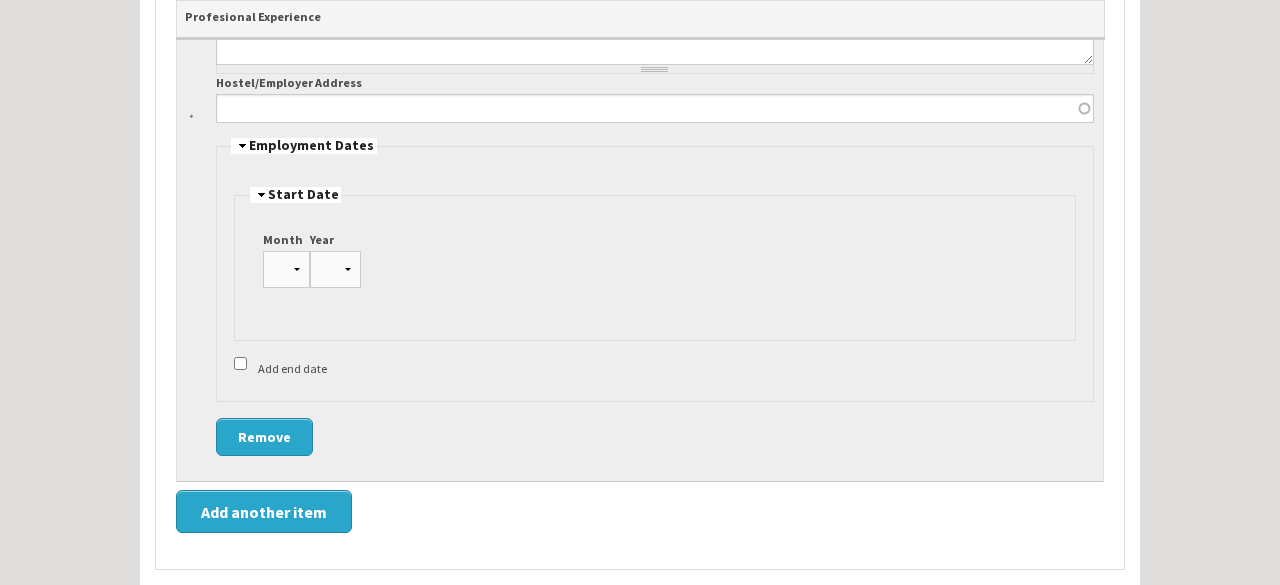 scroll, scrollTop: 1984, scrollLeft: 0, axis: vertical 